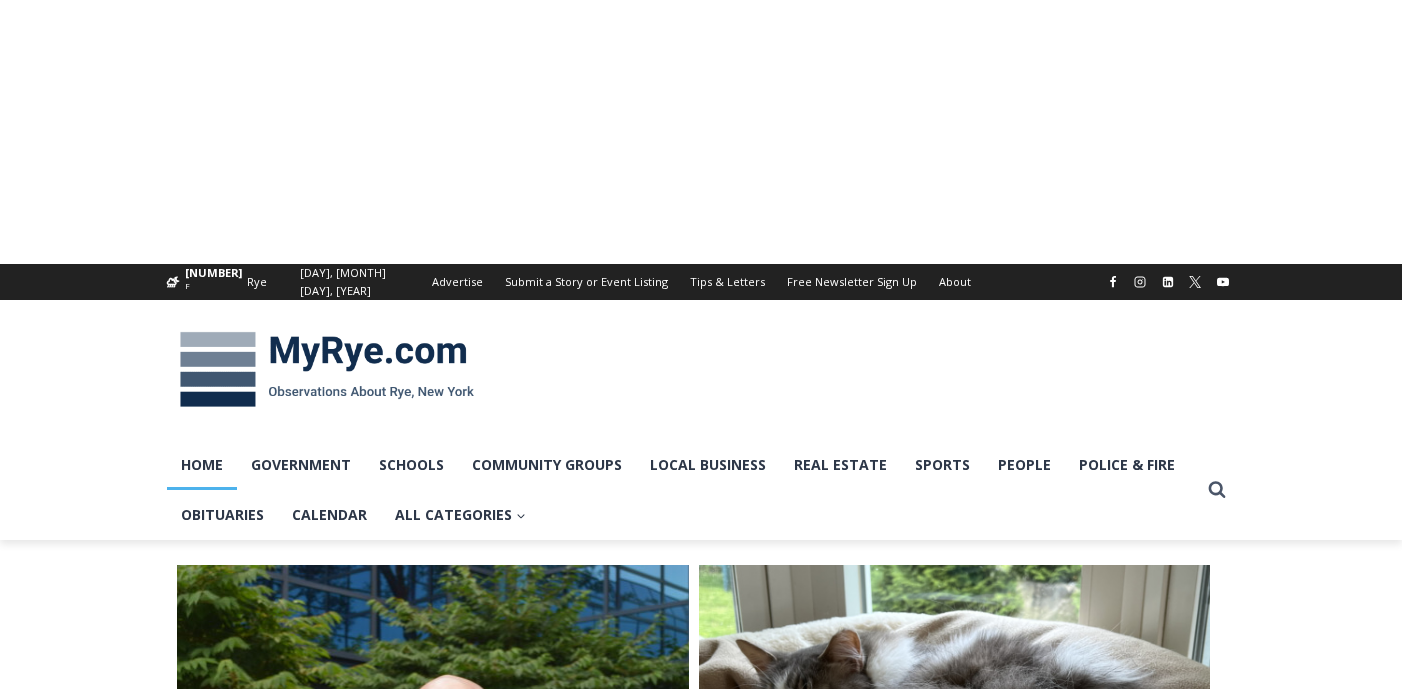 scroll, scrollTop: 0, scrollLeft: 0, axis: both 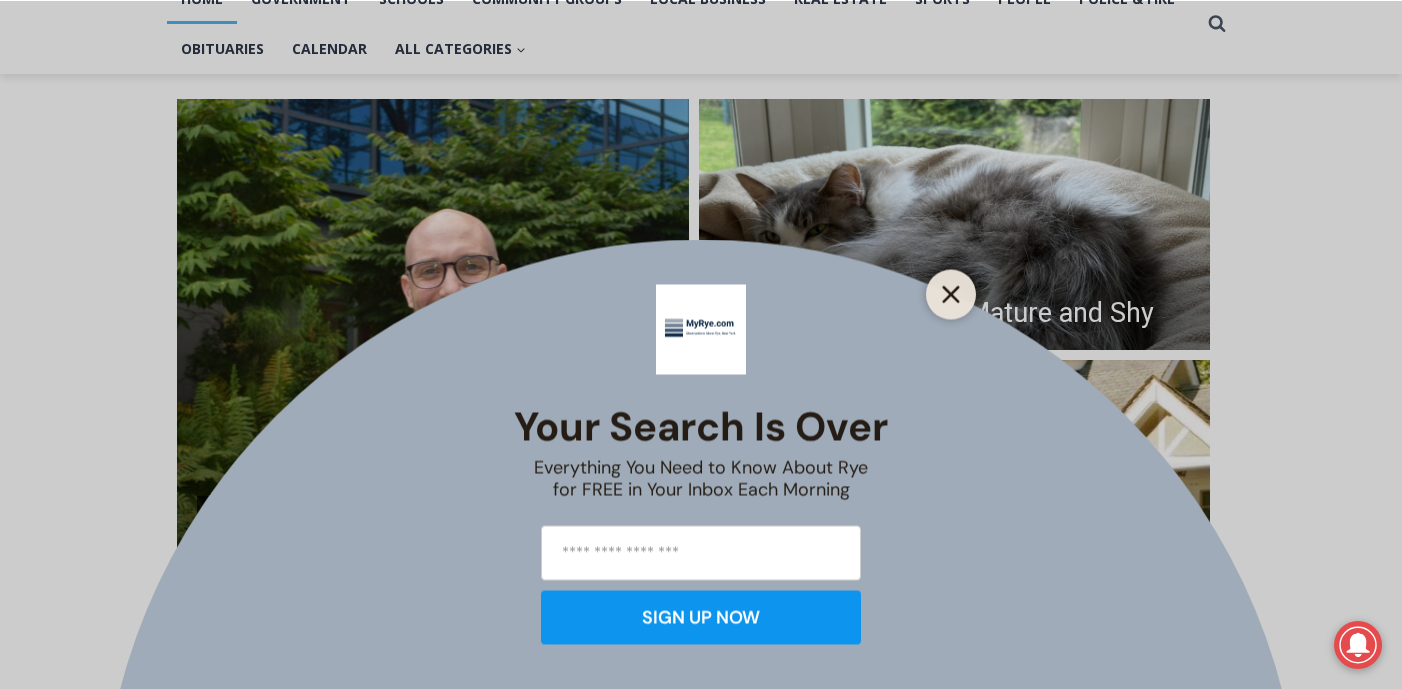 click 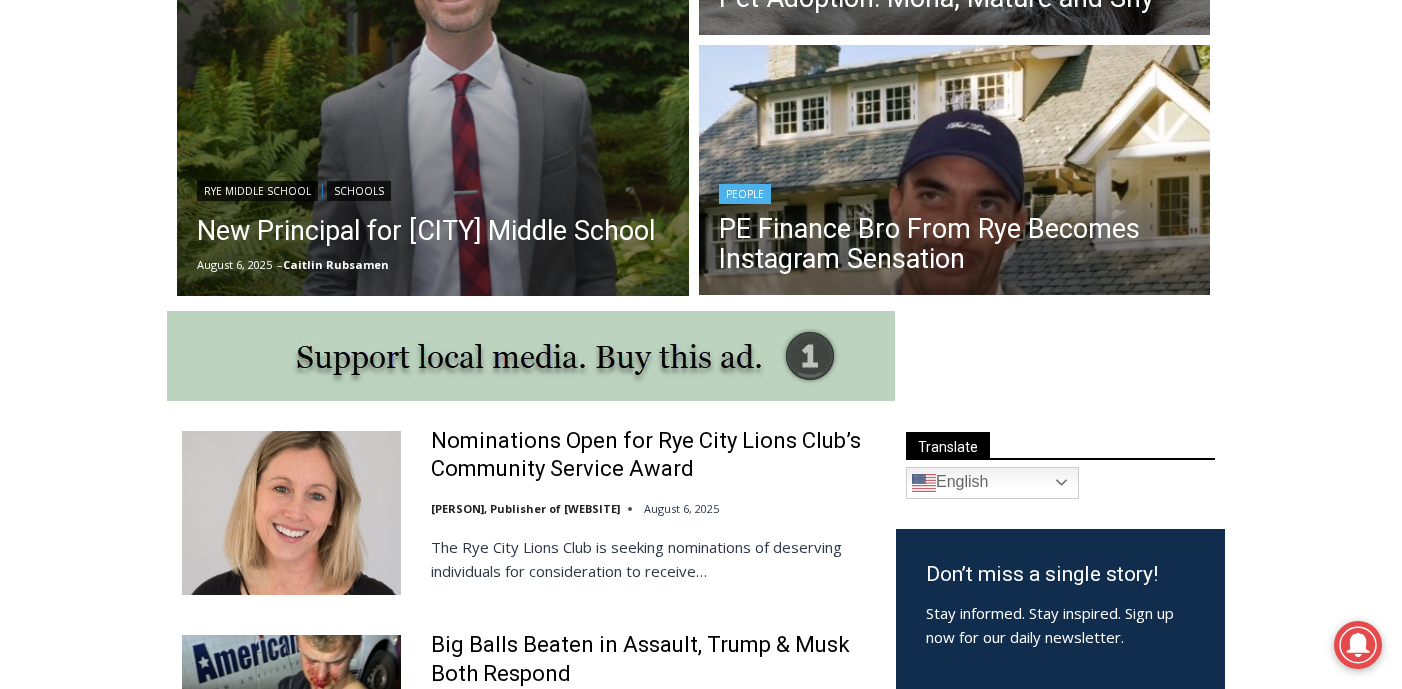 scroll, scrollTop: 784, scrollLeft: 0, axis: vertical 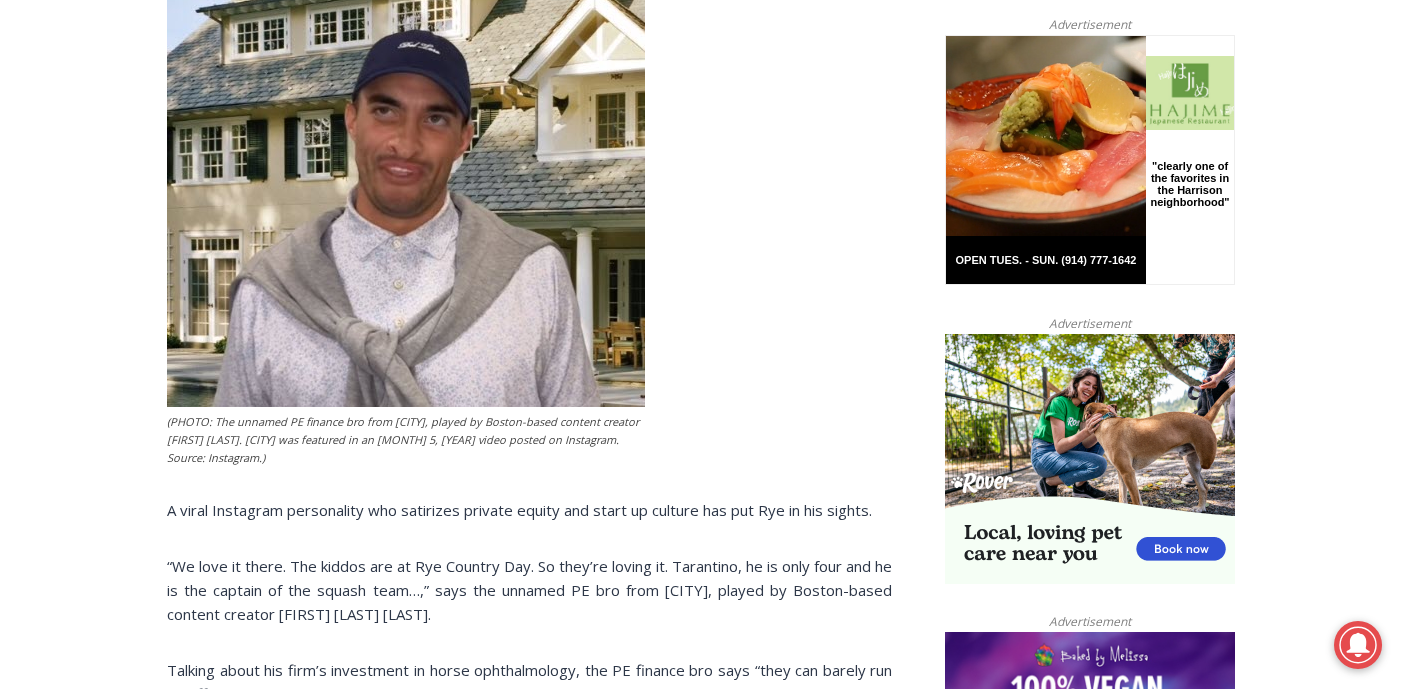 click at bounding box center [406, 146] 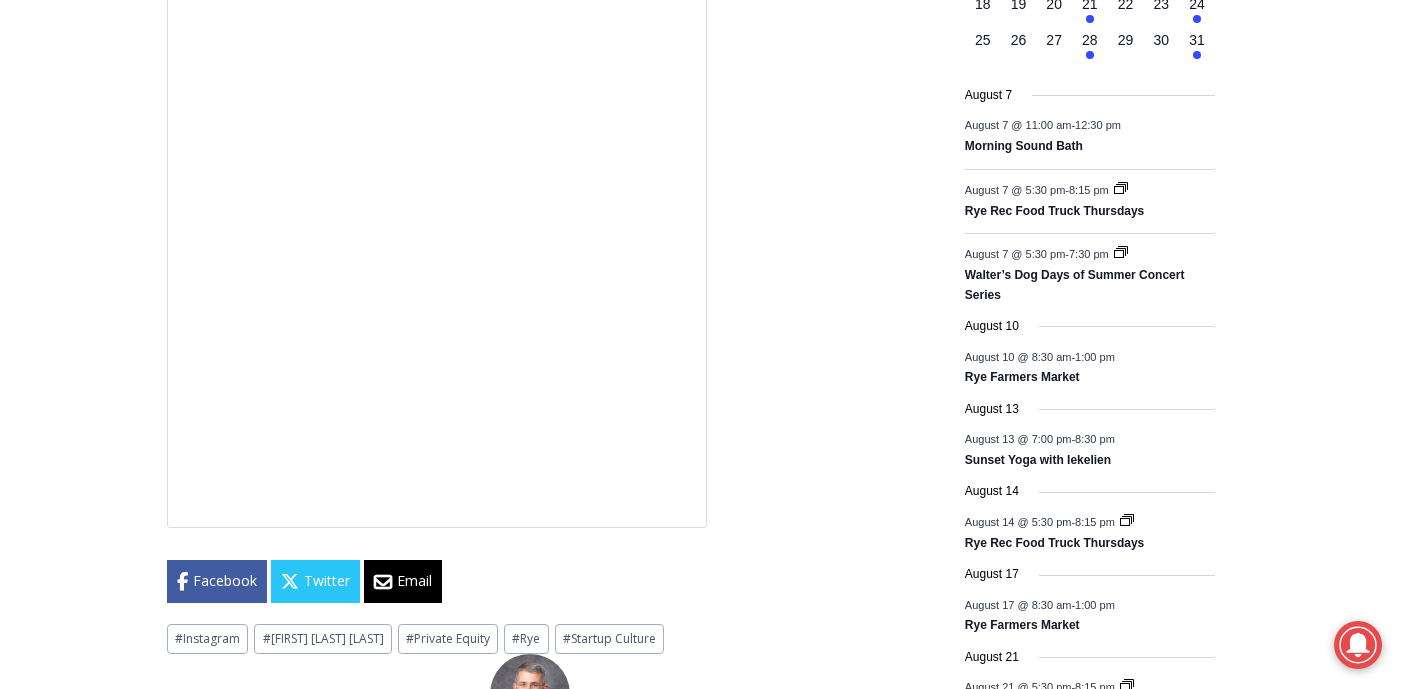 scroll, scrollTop: 2508, scrollLeft: 0, axis: vertical 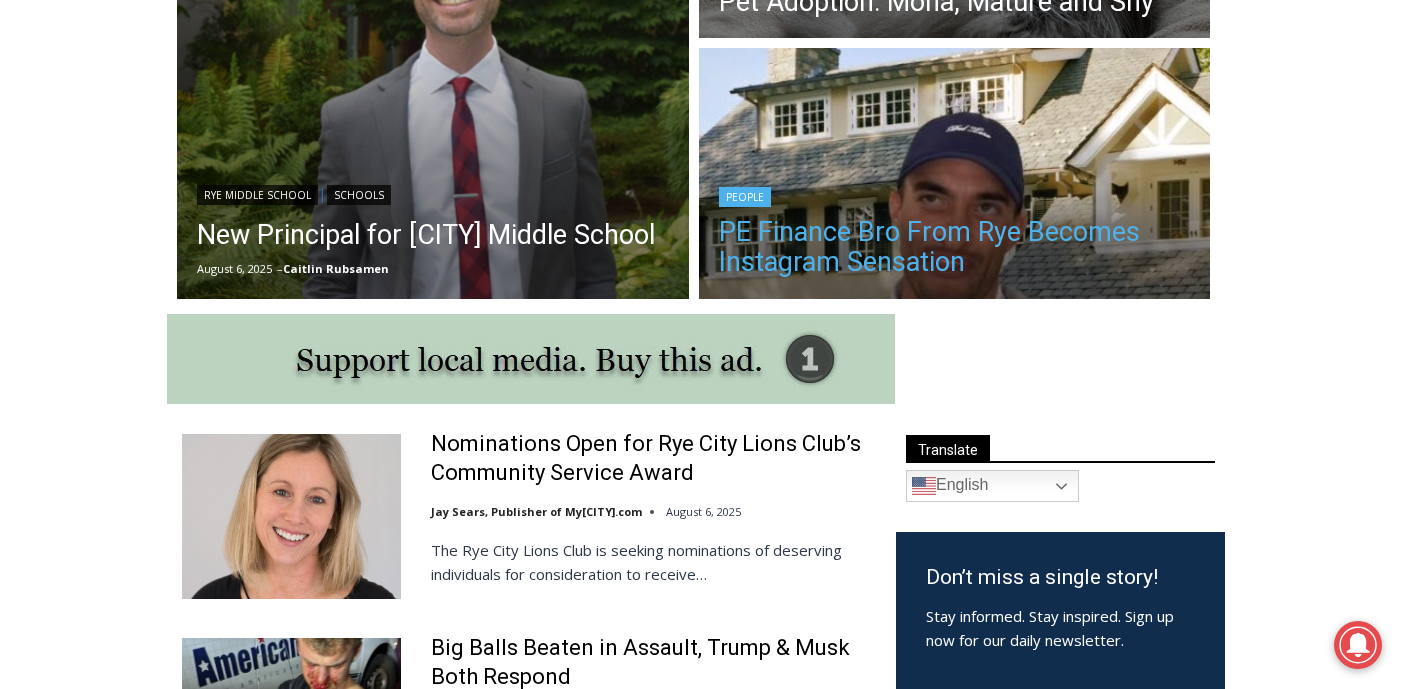 click on "PE Finance Bro From Rye Becomes Instagram Sensation" at bounding box center [955, 247] 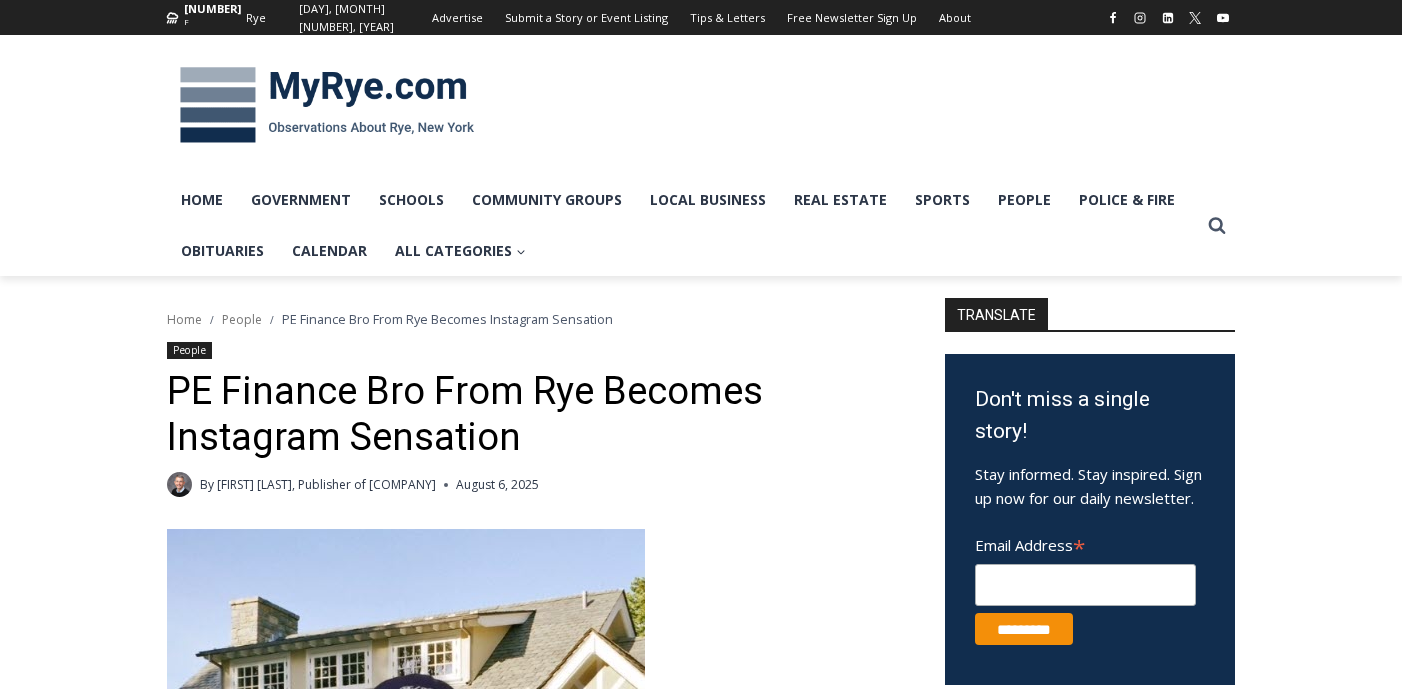 scroll, scrollTop: 0, scrollLeft: 0, axis: both 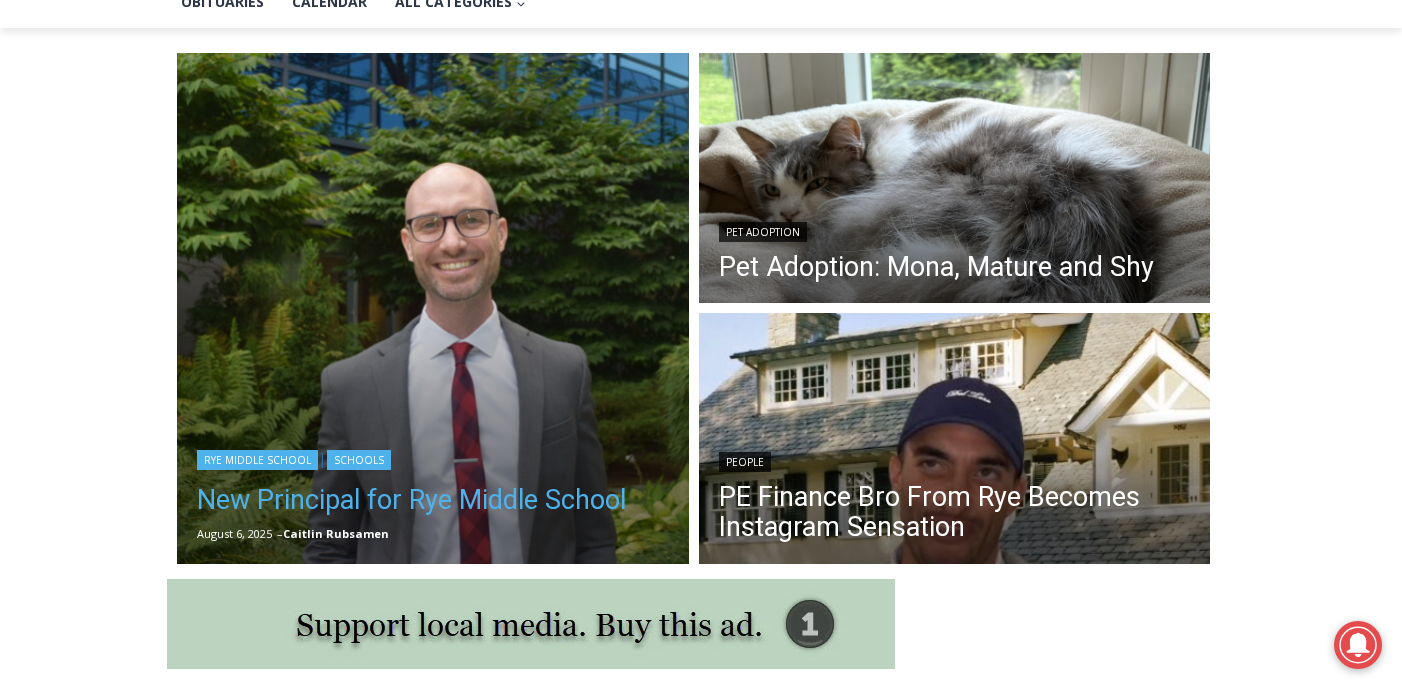 click on "New Principal for Rye Middle School" at bounding box center (411, 500) 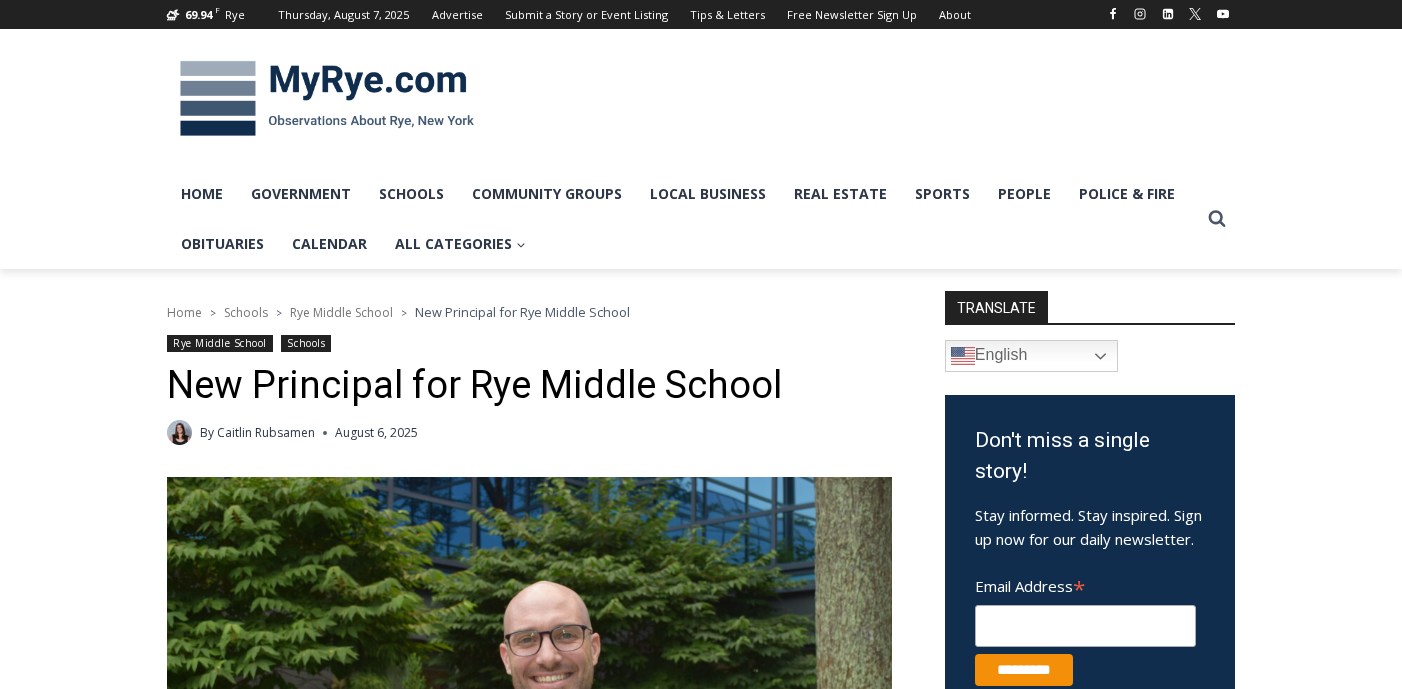 scroll, scrollTop: 0, scrollLeft: 0, axis: both 